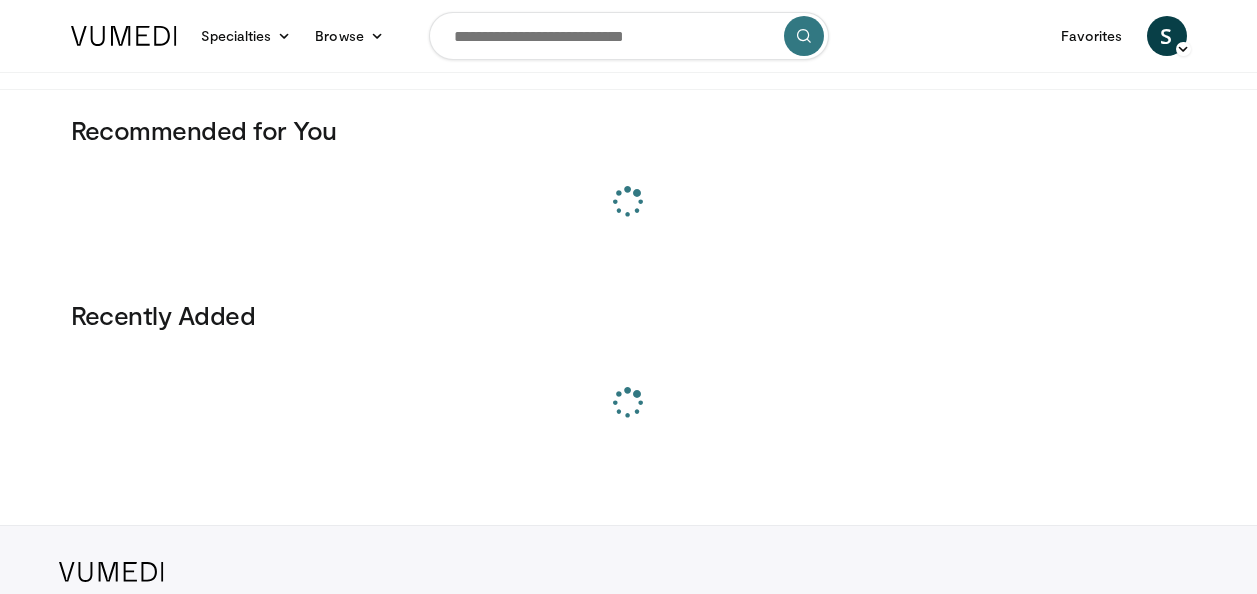 scroll, scrollTop: 0, scrollLeft: 0, axis: both 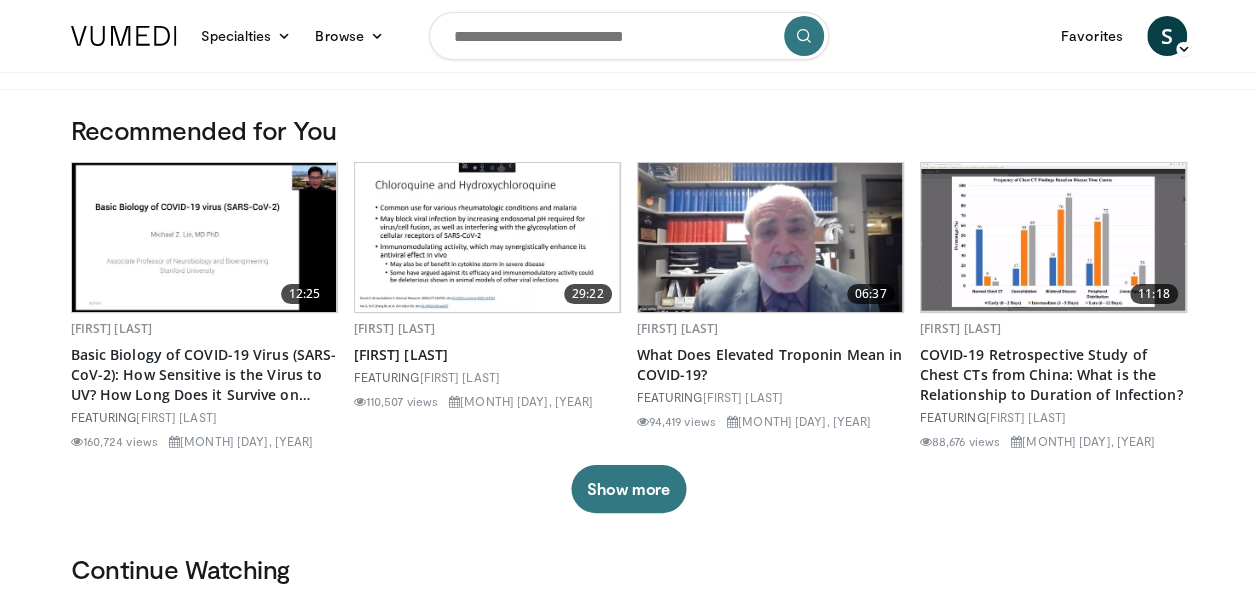 click at bounding box center (629, 36) 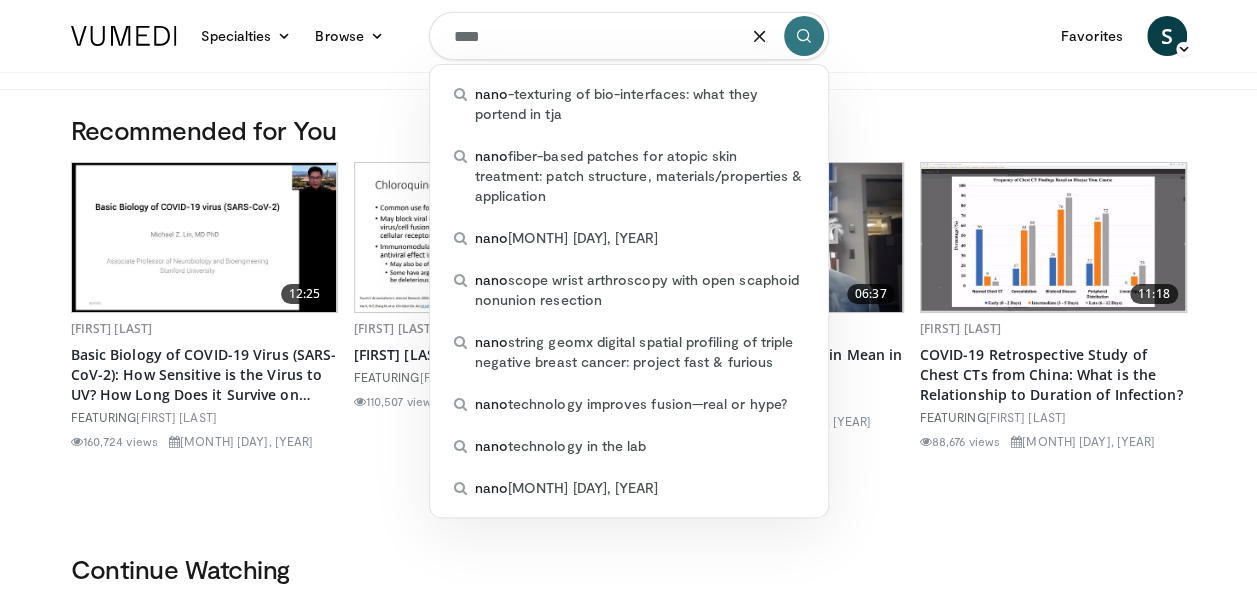type on "****" 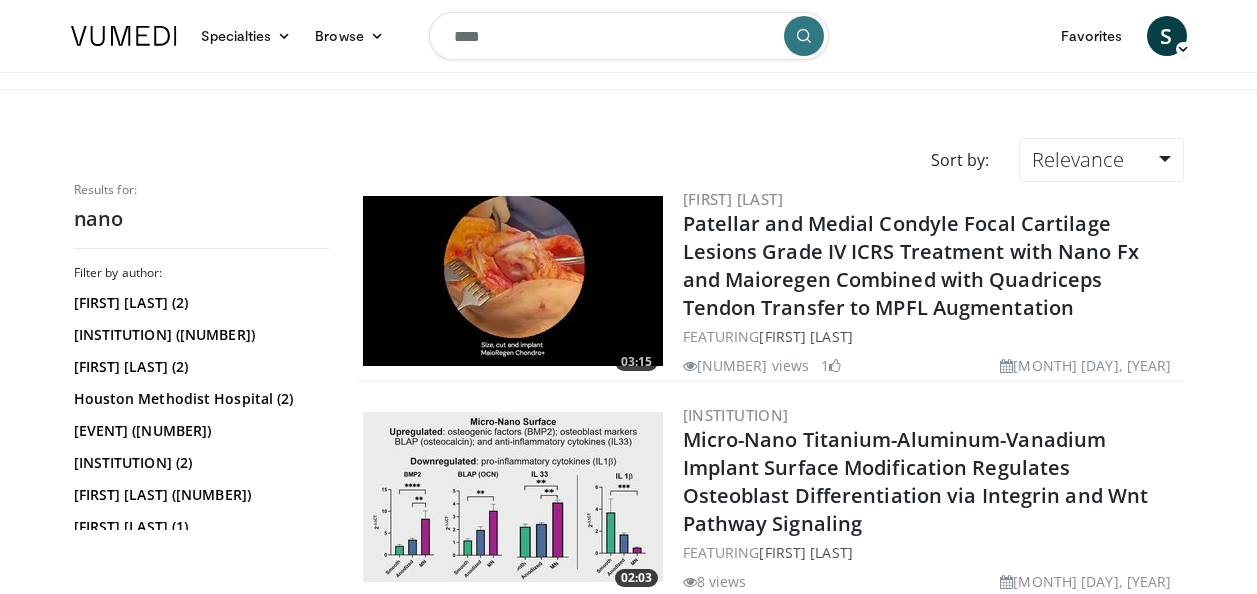 scroll, scrollTop: 0, scrollLeft: 0, axis: both 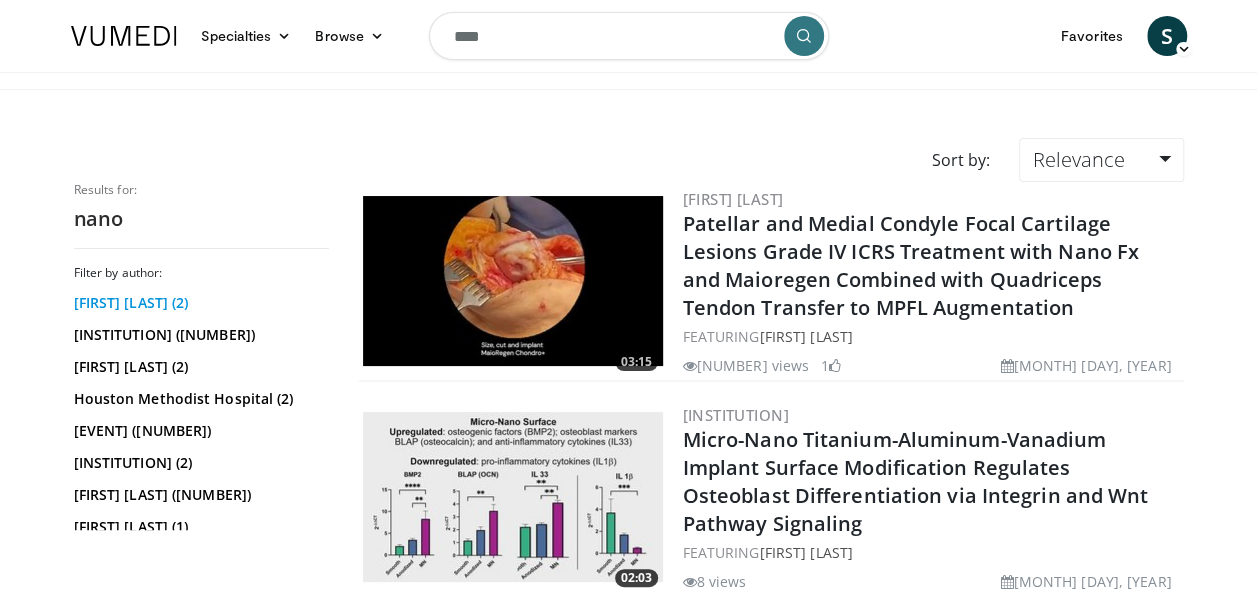 click on "[FIRST] [LAST] (2)" at bounding box center (199, 303) 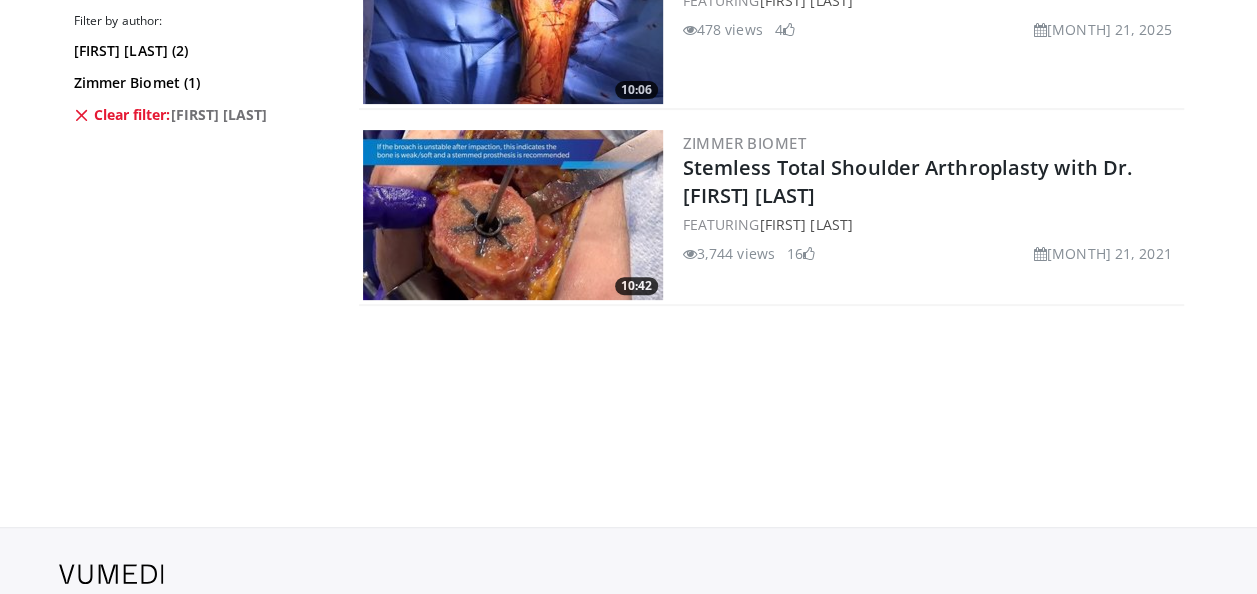 scroll, scrollTop: 198, scrollLeft: 0, axis: vertical 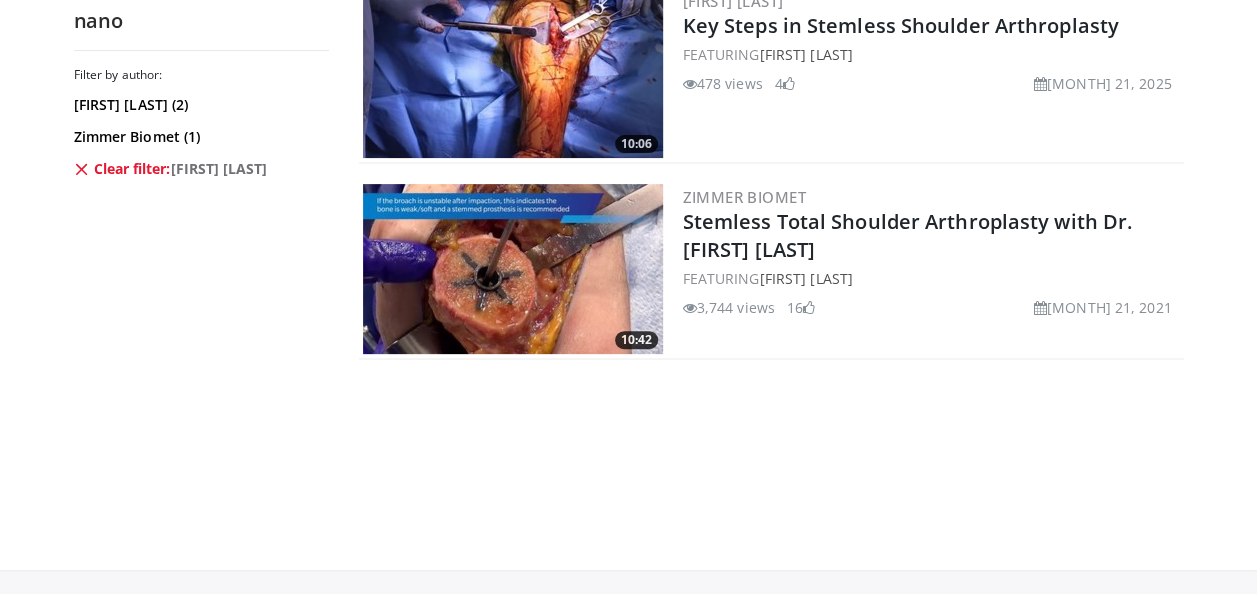 click at bounding box center [513, 269] 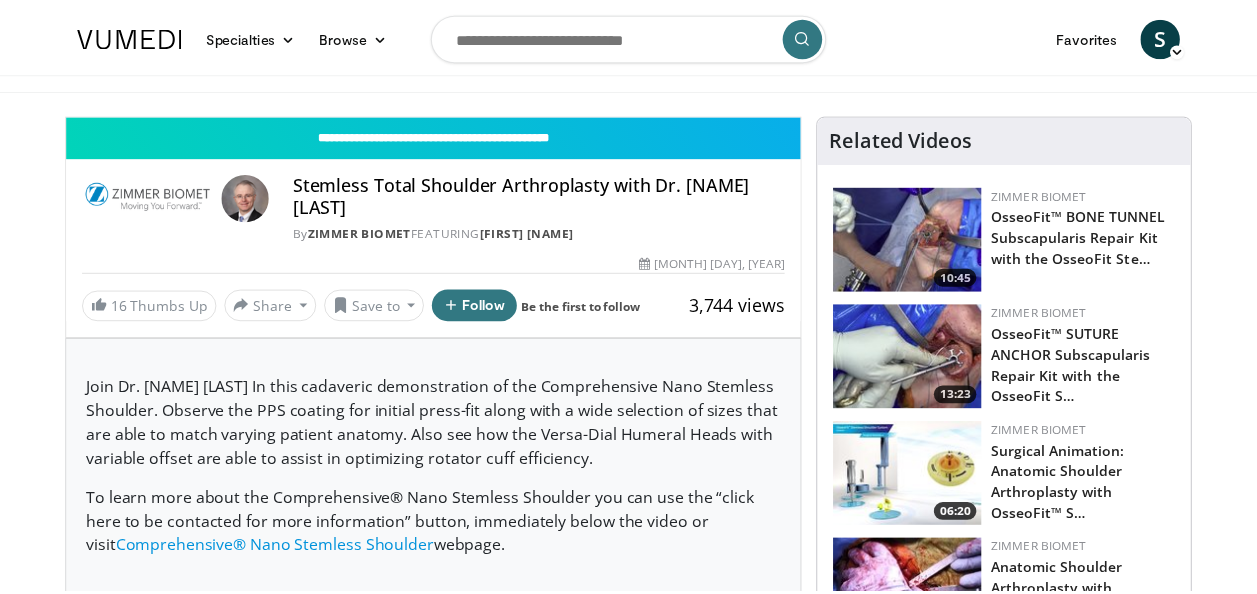 scroll, scrollTop: 0, scrollLeft: 0, axis: both 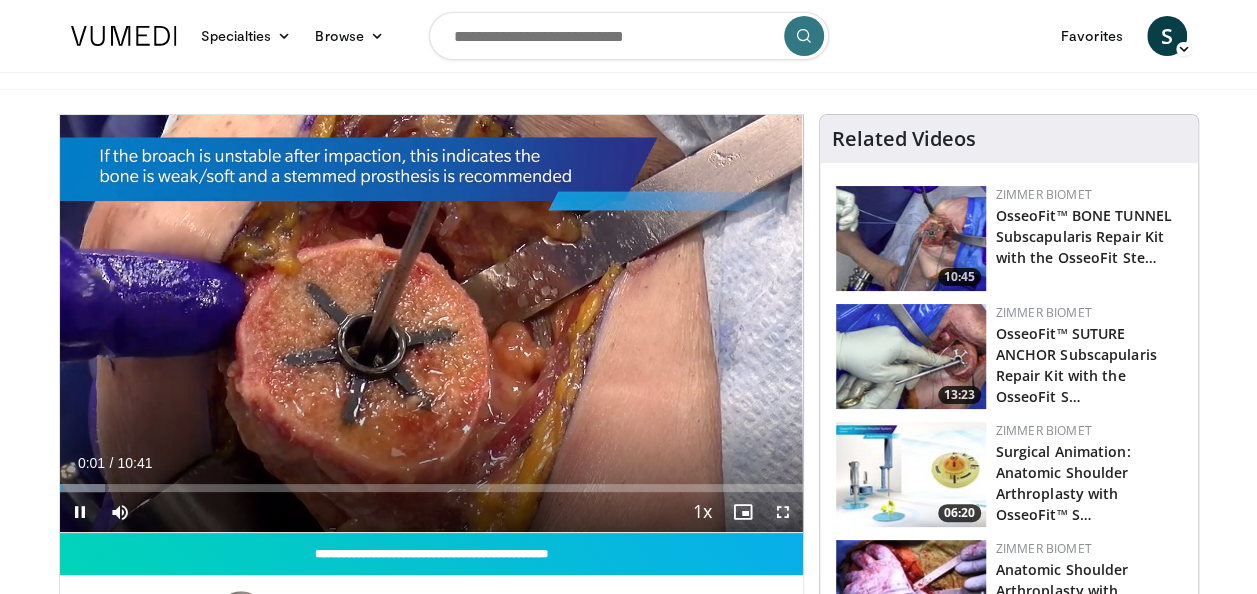 click at bounding box center [783, 512] 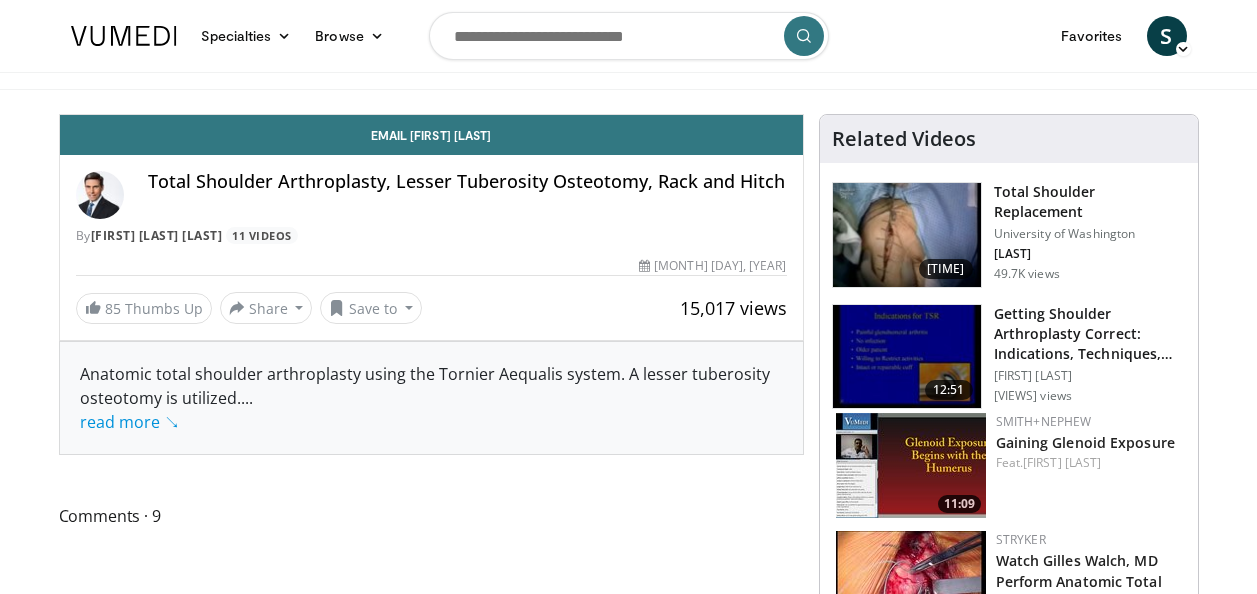 scroll, scrollTop: 0, scrollLeft: 0, axis: both 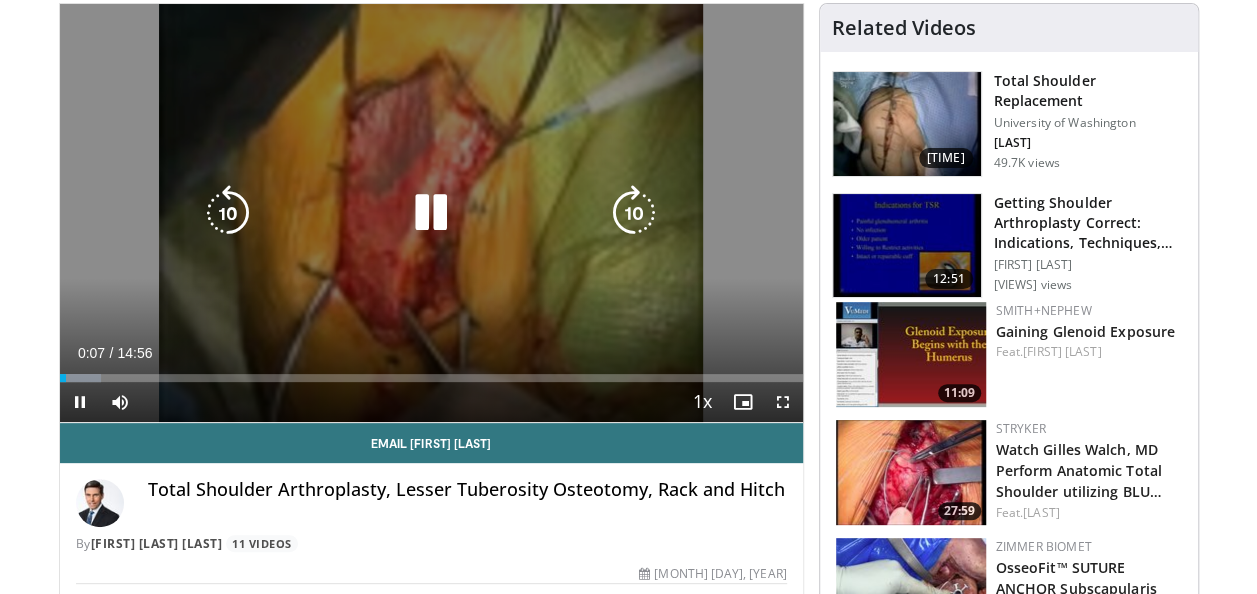 click at bounding box center [431, 213] 